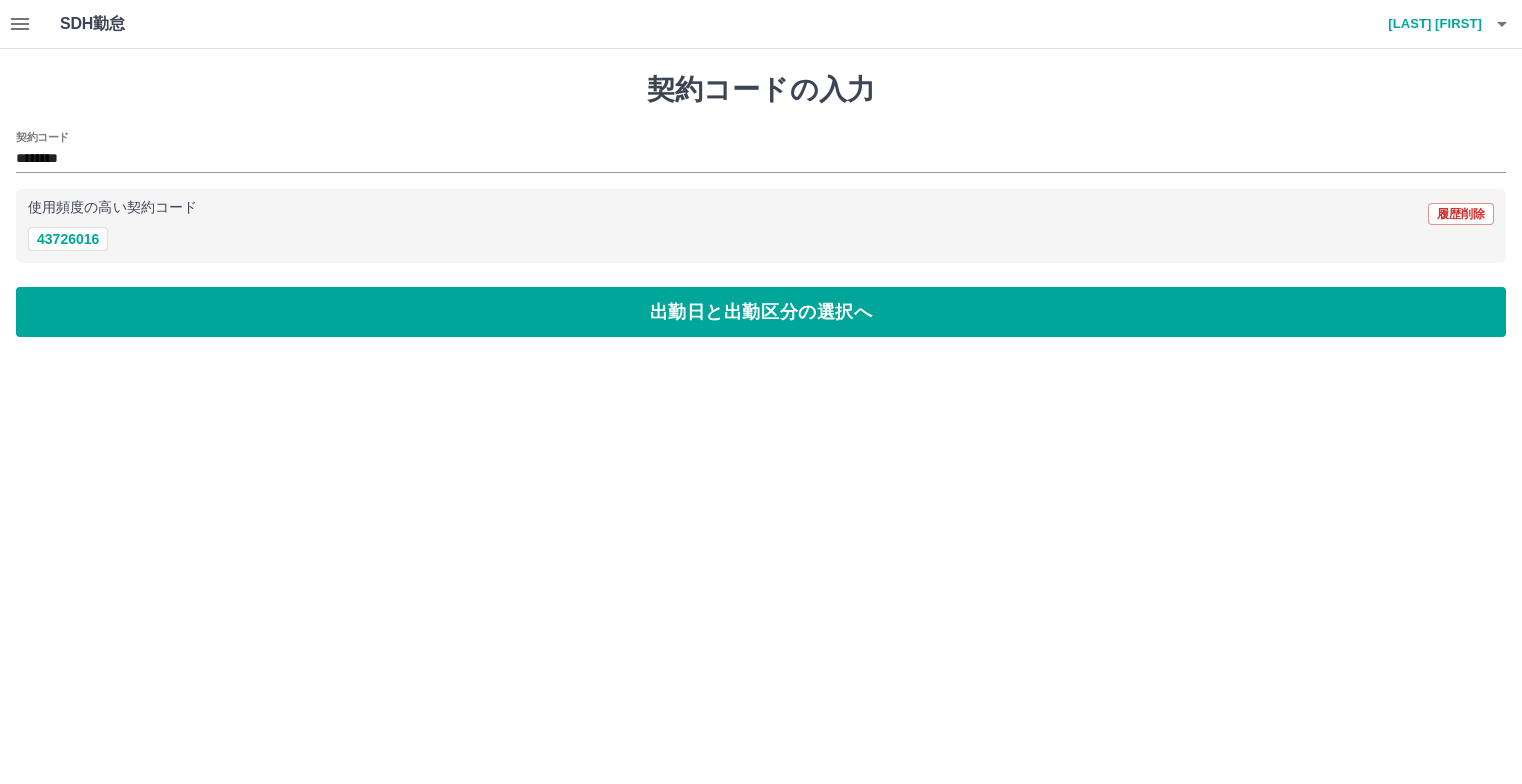 scroll, scrollTop: 0, scrollLeft: 0, axis: both 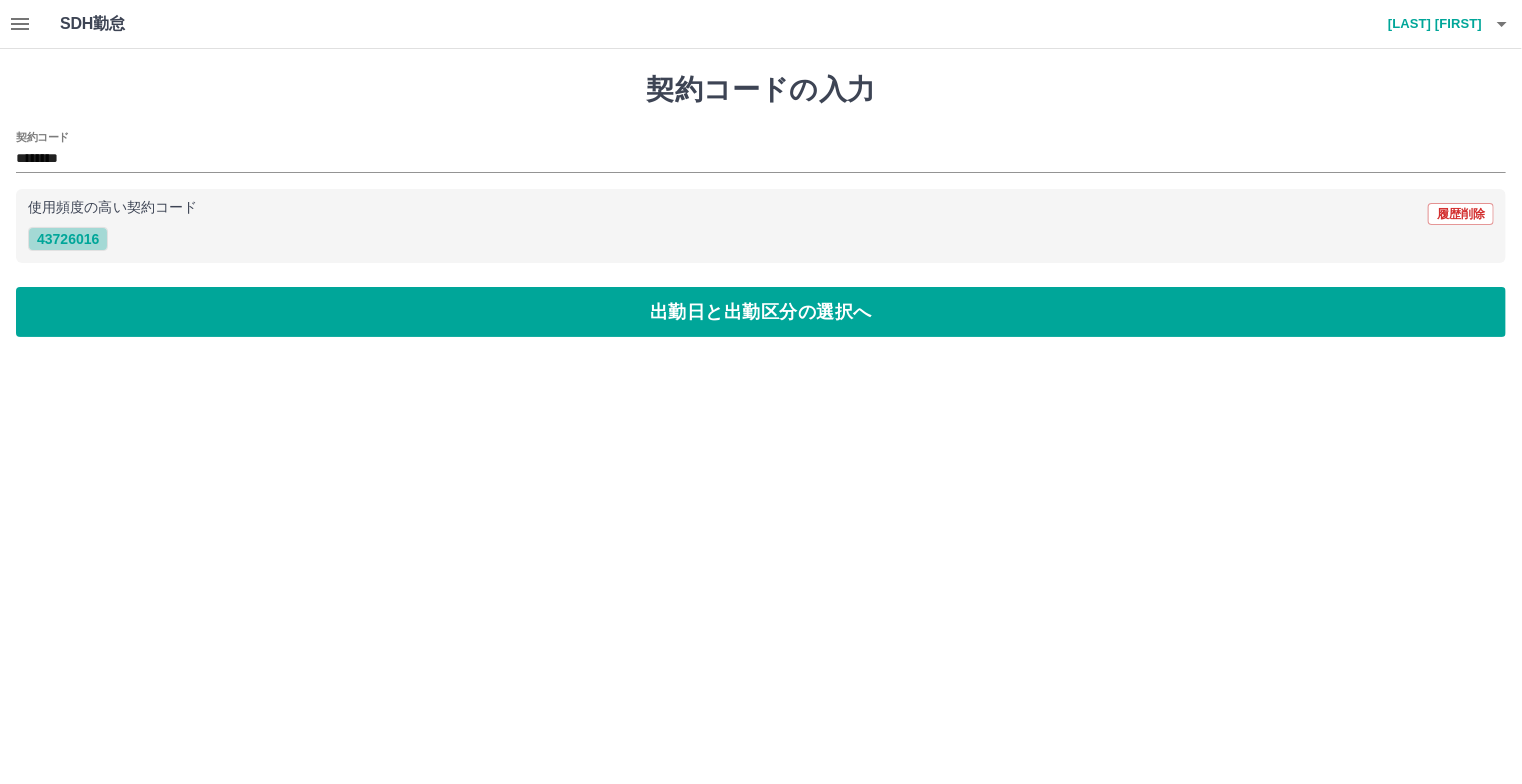 click on "[NUMBER]" at bounding box center [68, 239] 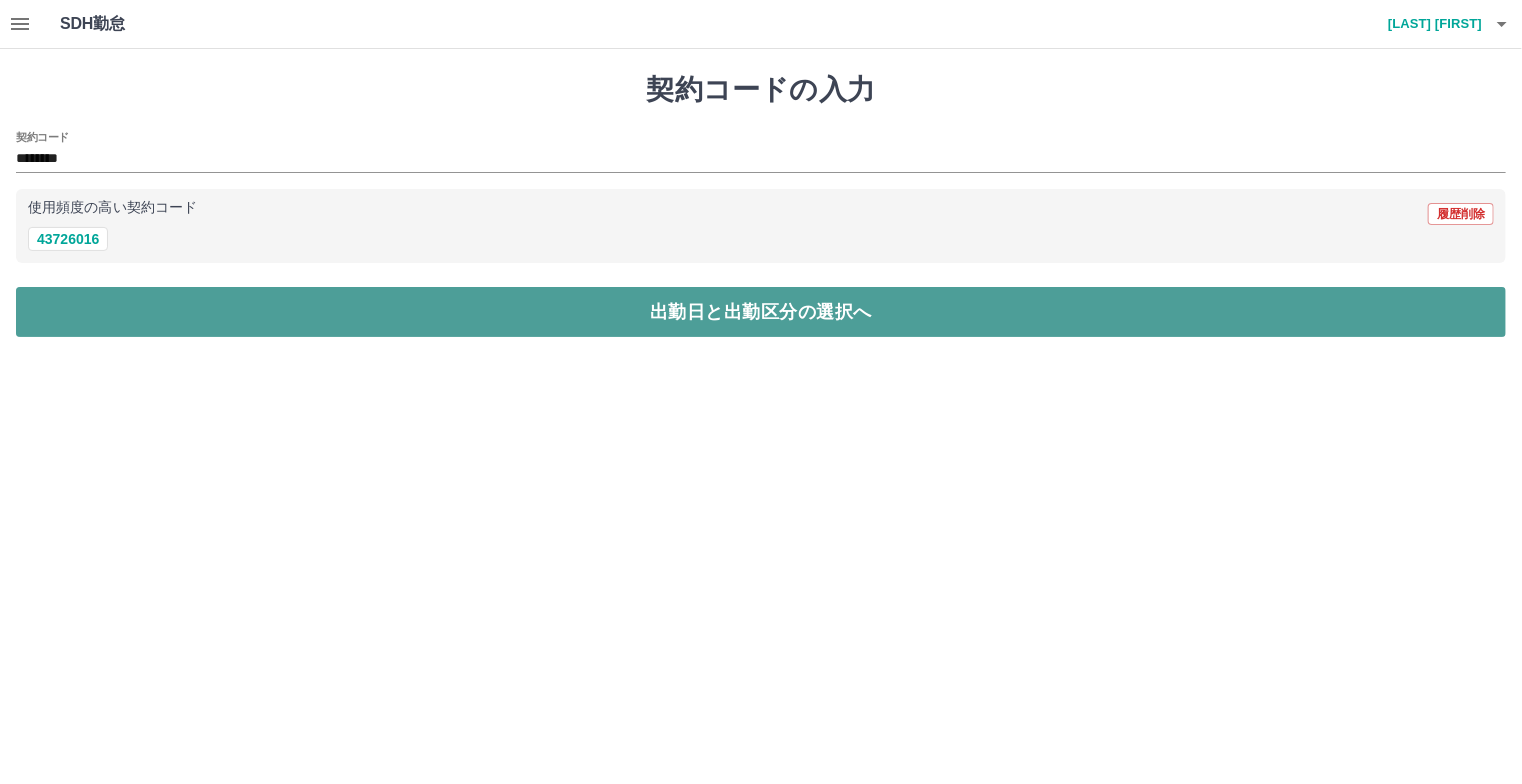 click on "出勤日と出勤区分の選択へ" at bounding box center (761, 312) 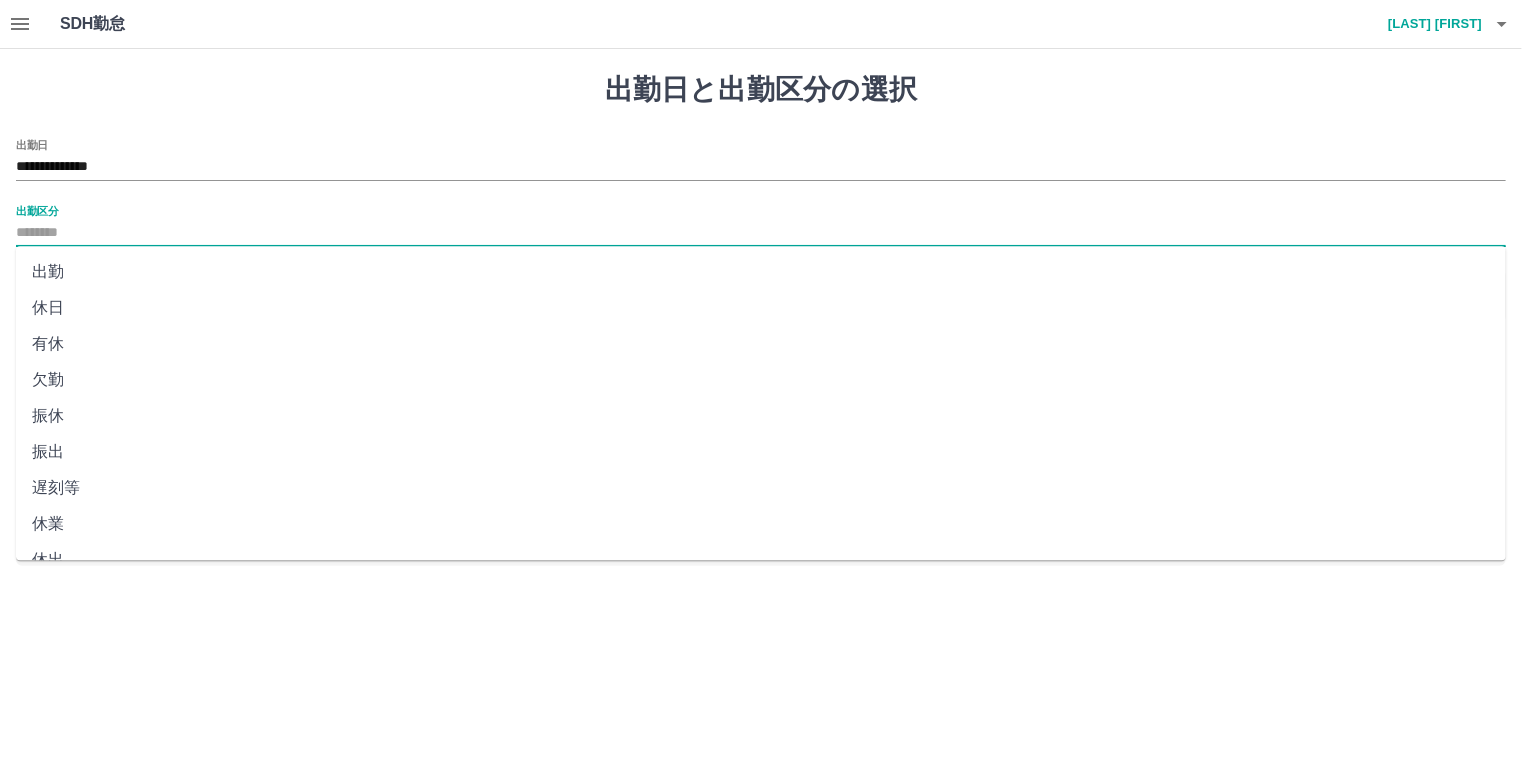 click on "出勤区分" at bounding box center [761, 233] 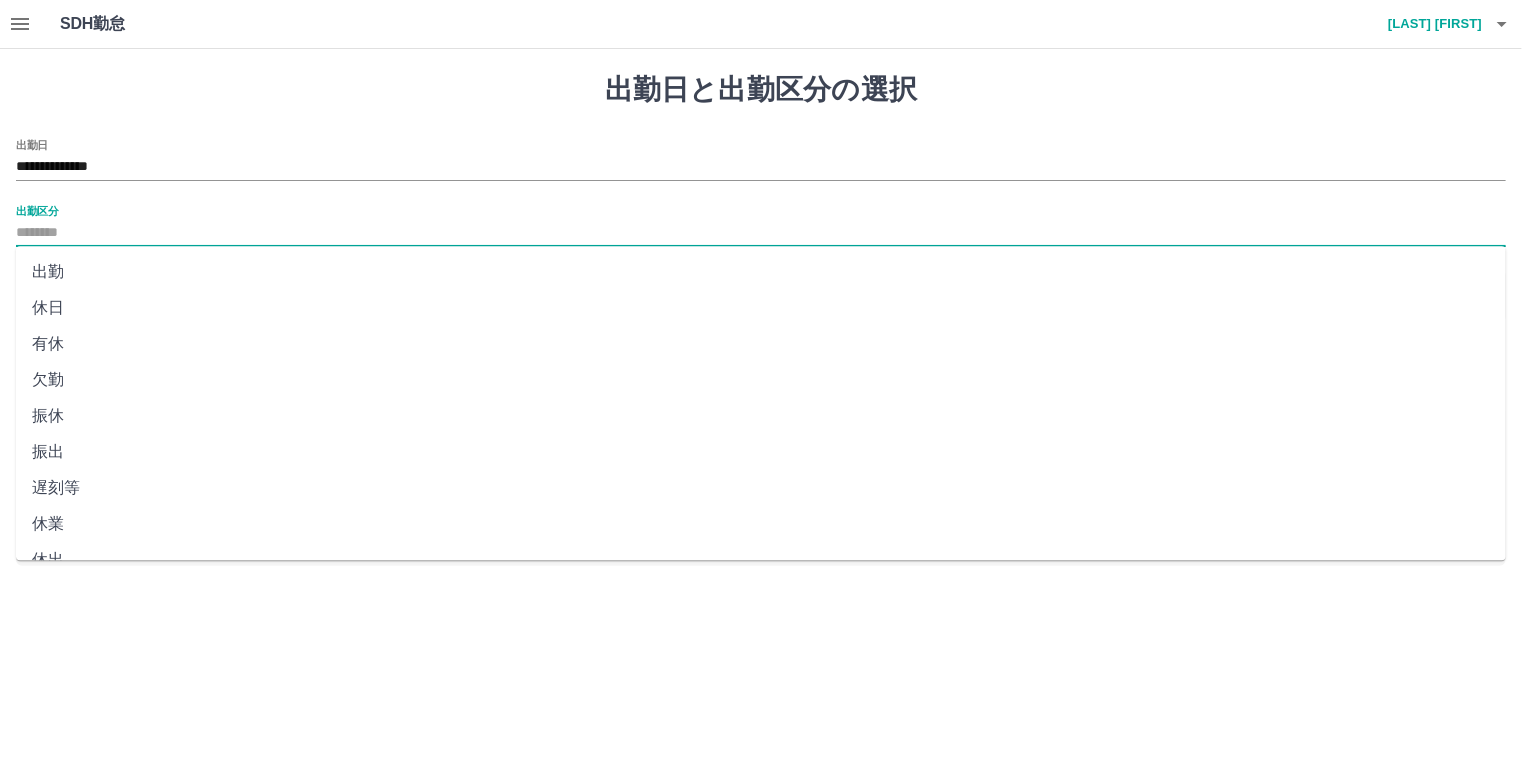 click on "出勤" at bounding box center [761, 272] 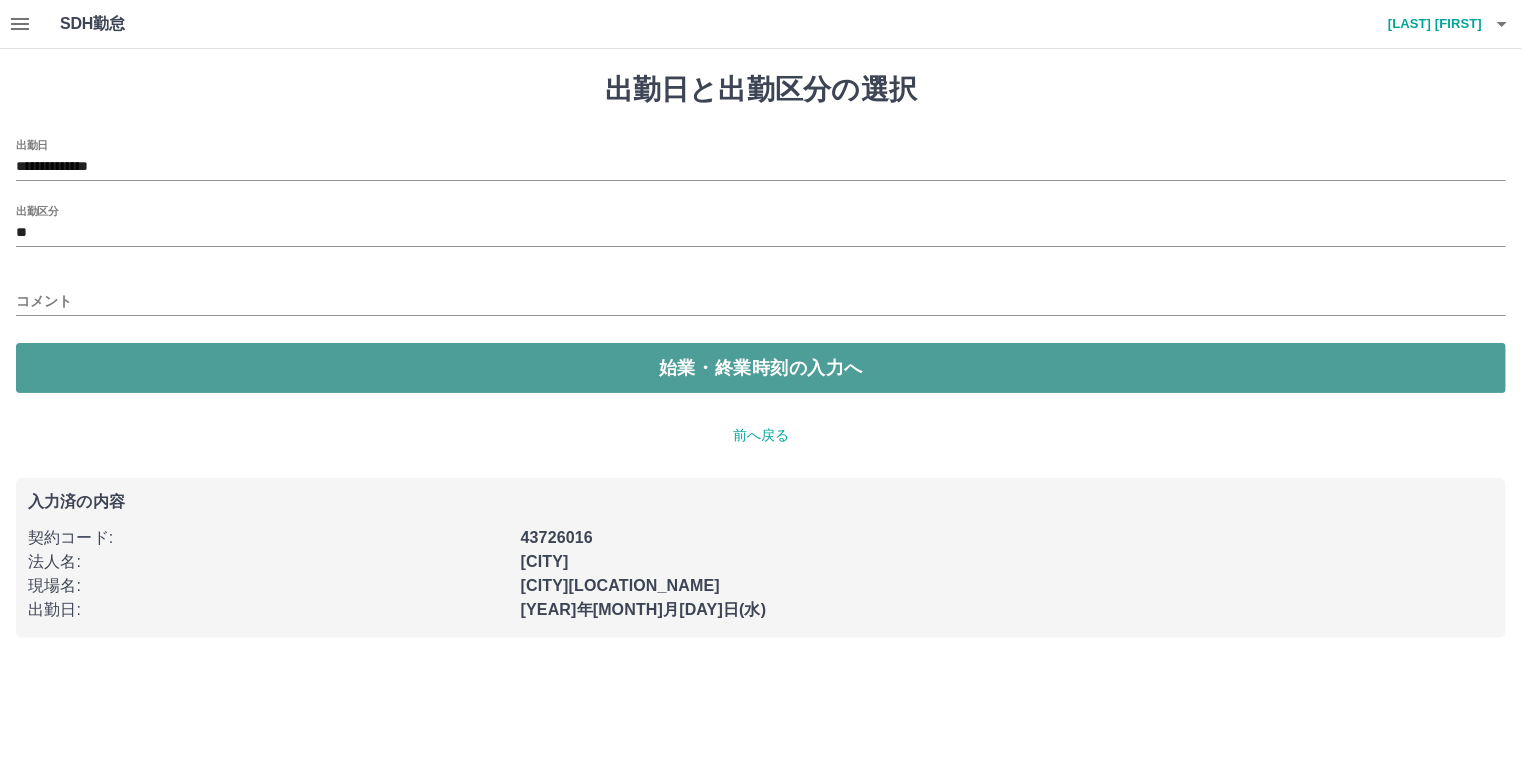 click on "始業・終業時刻の入力へ" at bounding box center (761, 368) 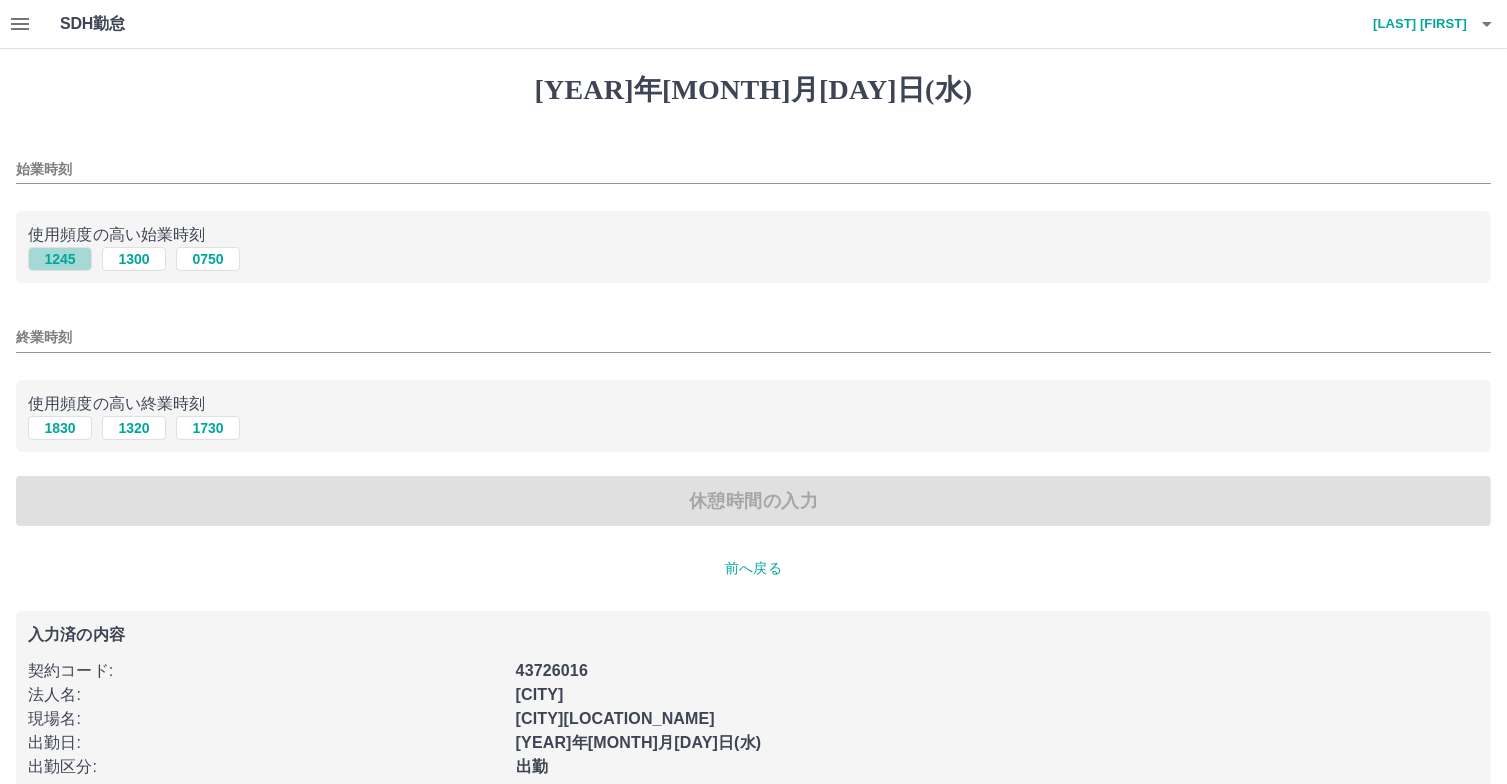 click on "1245" at bounding box center [60, 259] 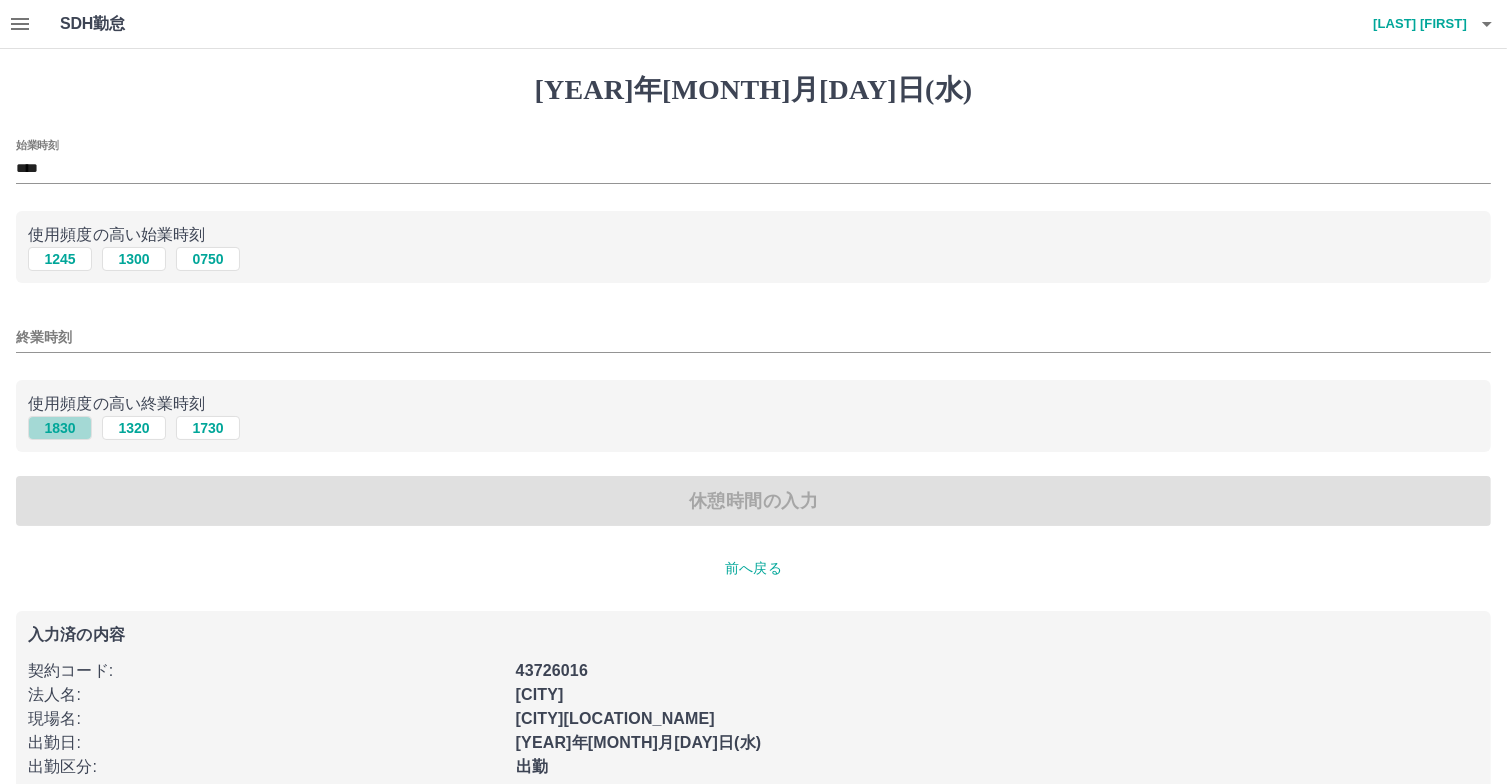click on "1830" at bounding box center [60, 259] 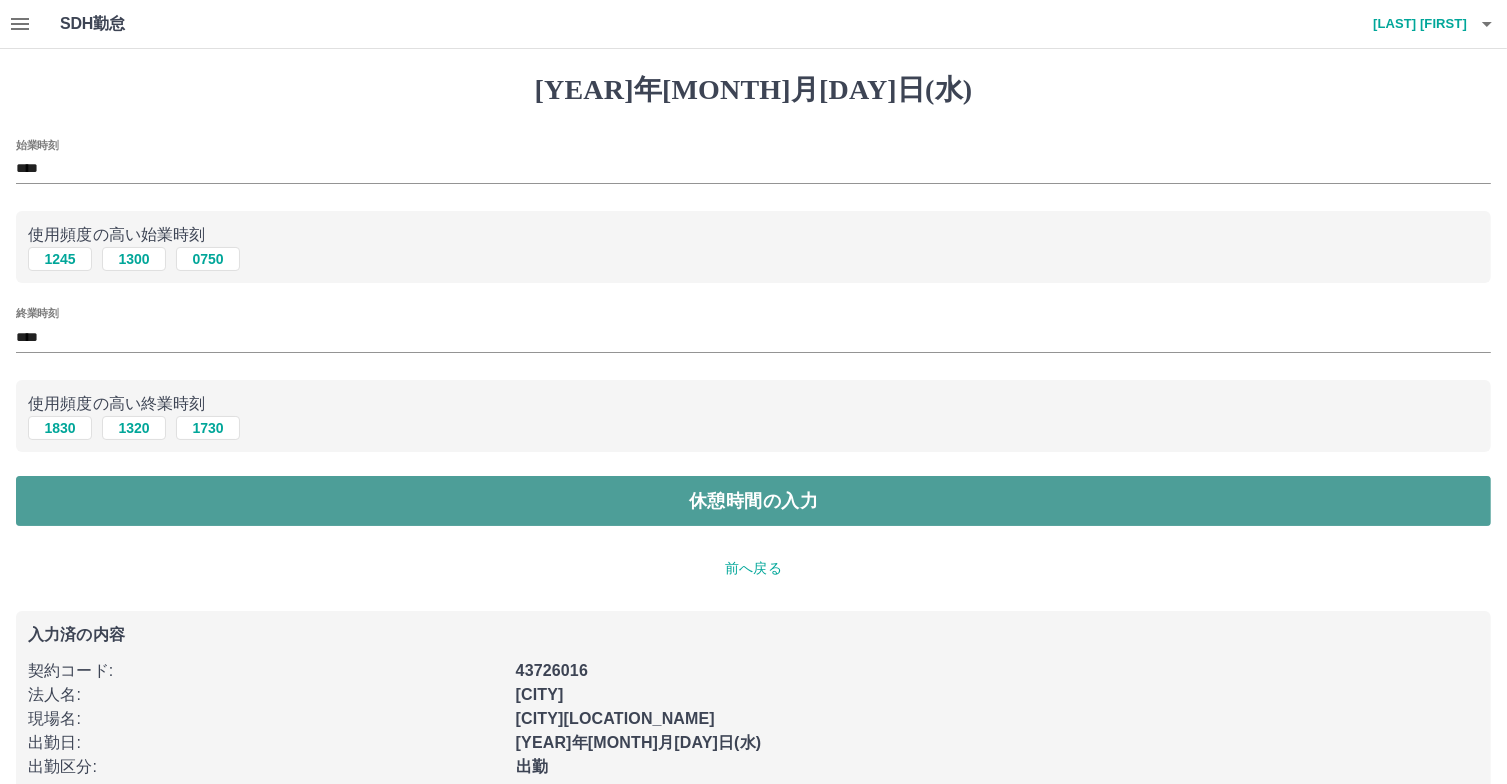 click on "休憩時間の入力" at bounding box center [753, 501] 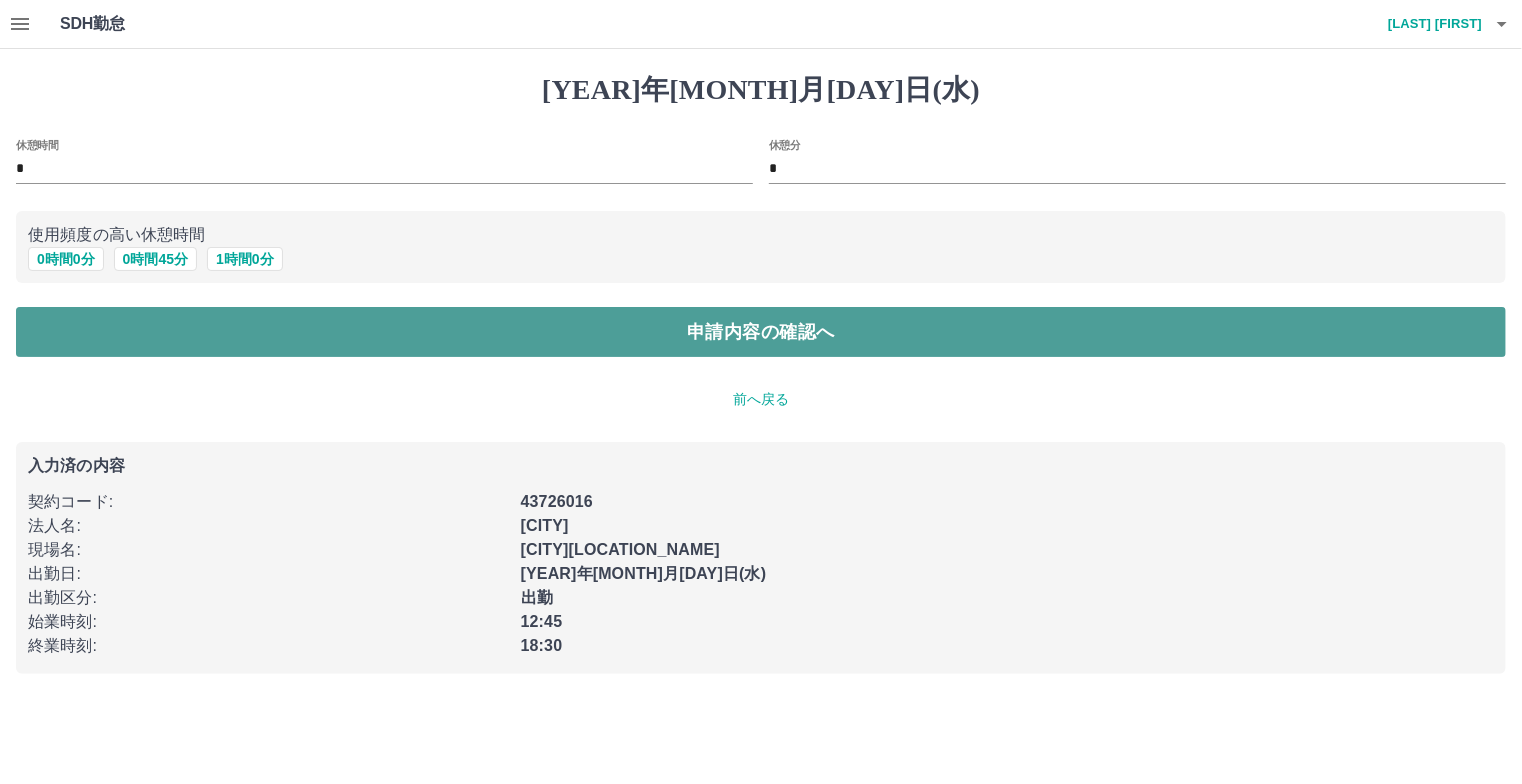 click on "申請内容の確認へ" at bounding box center (761, 332) 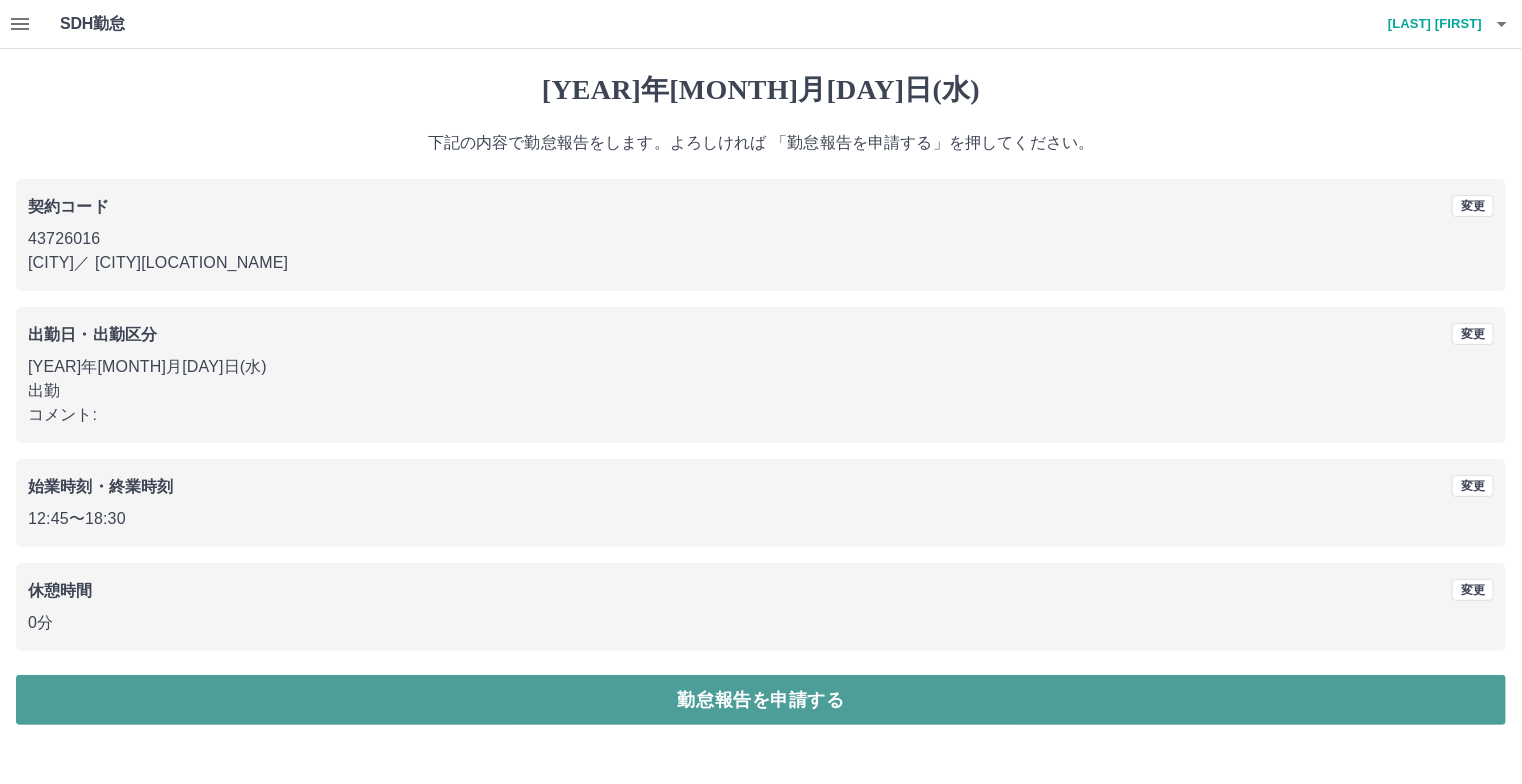 click on "勤怠報告を申請する" at bounding box center [761, 700] 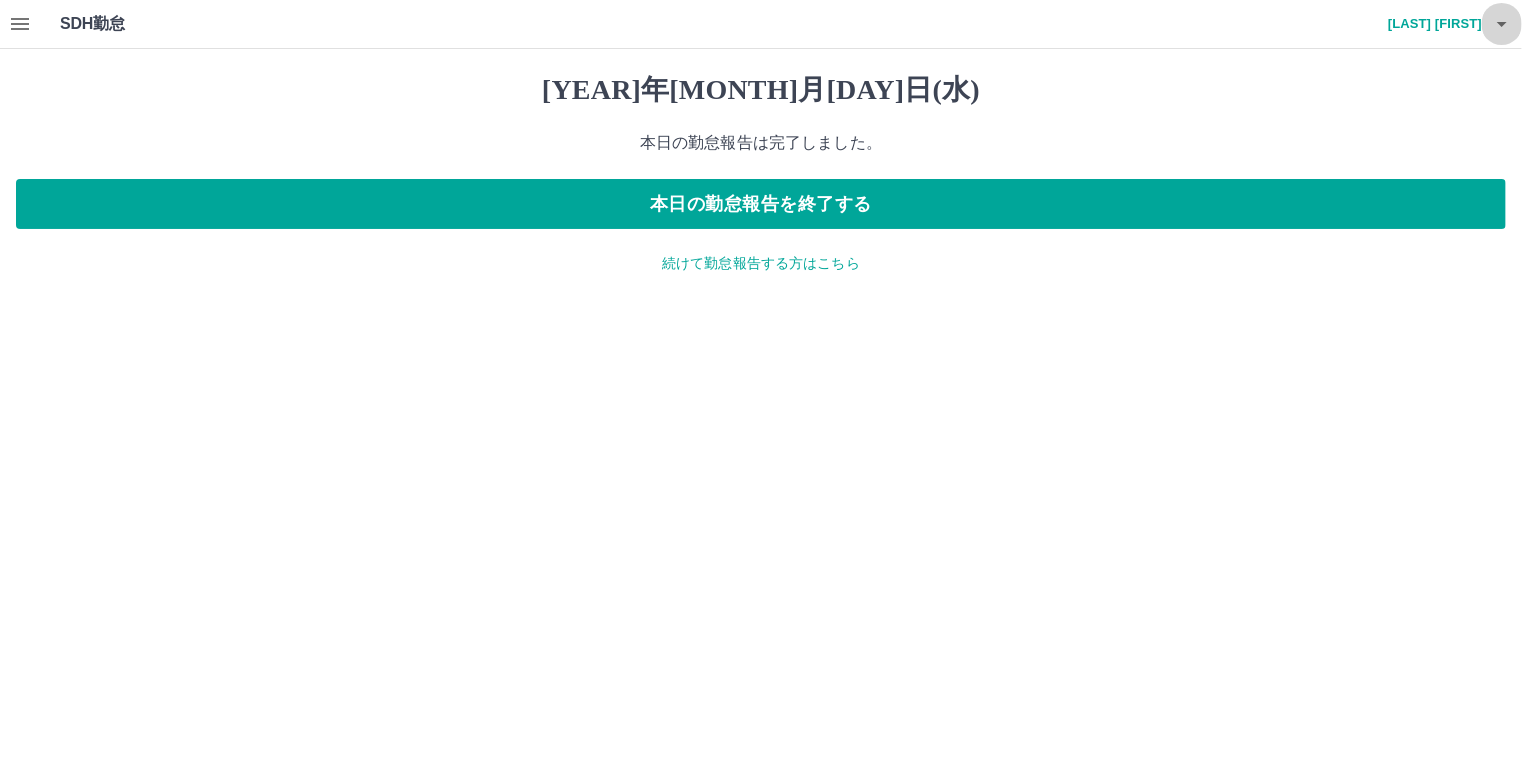 click at bounding box center (1502, 24) 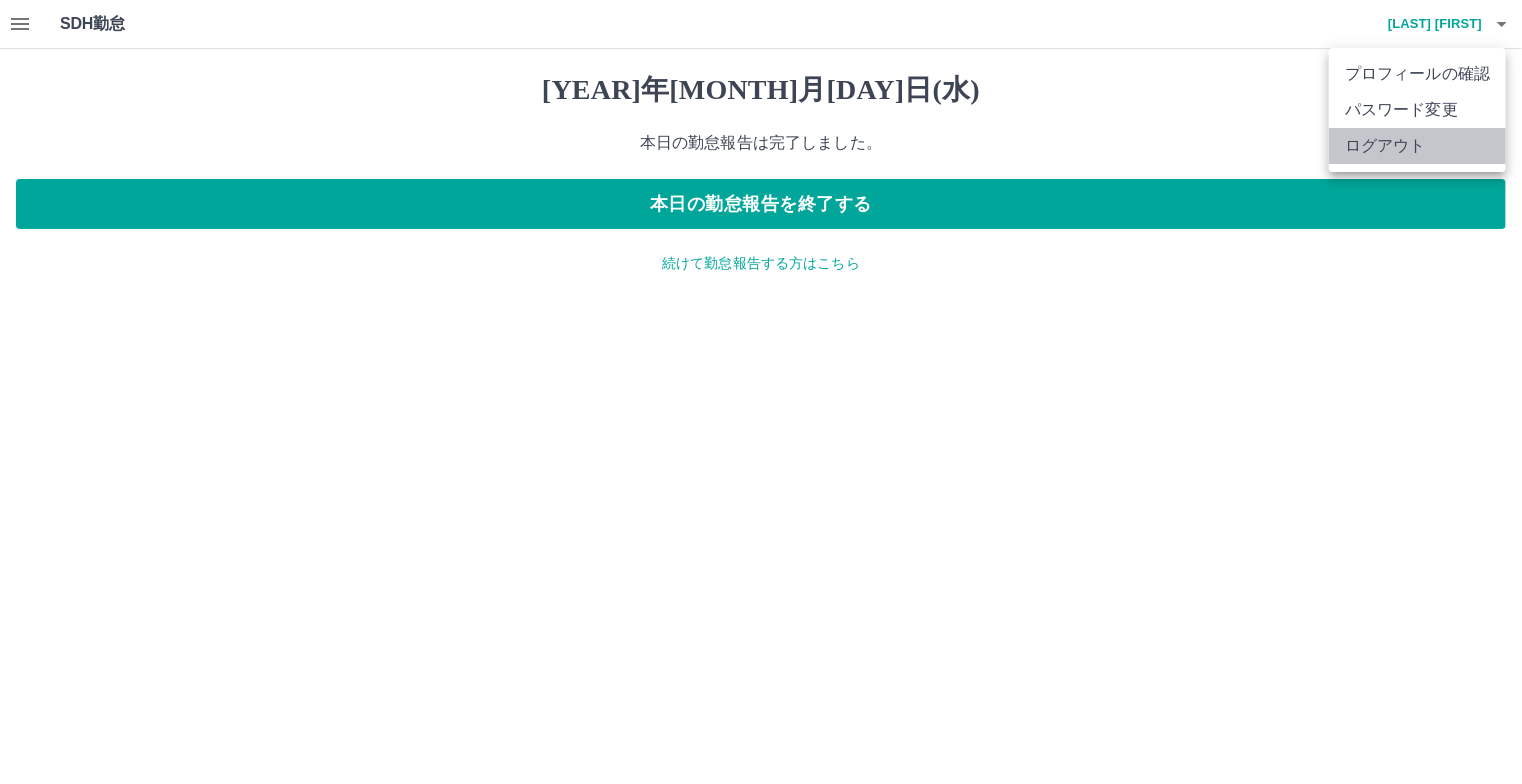 click on "ログアウト" at bounding box center [1417, 146] 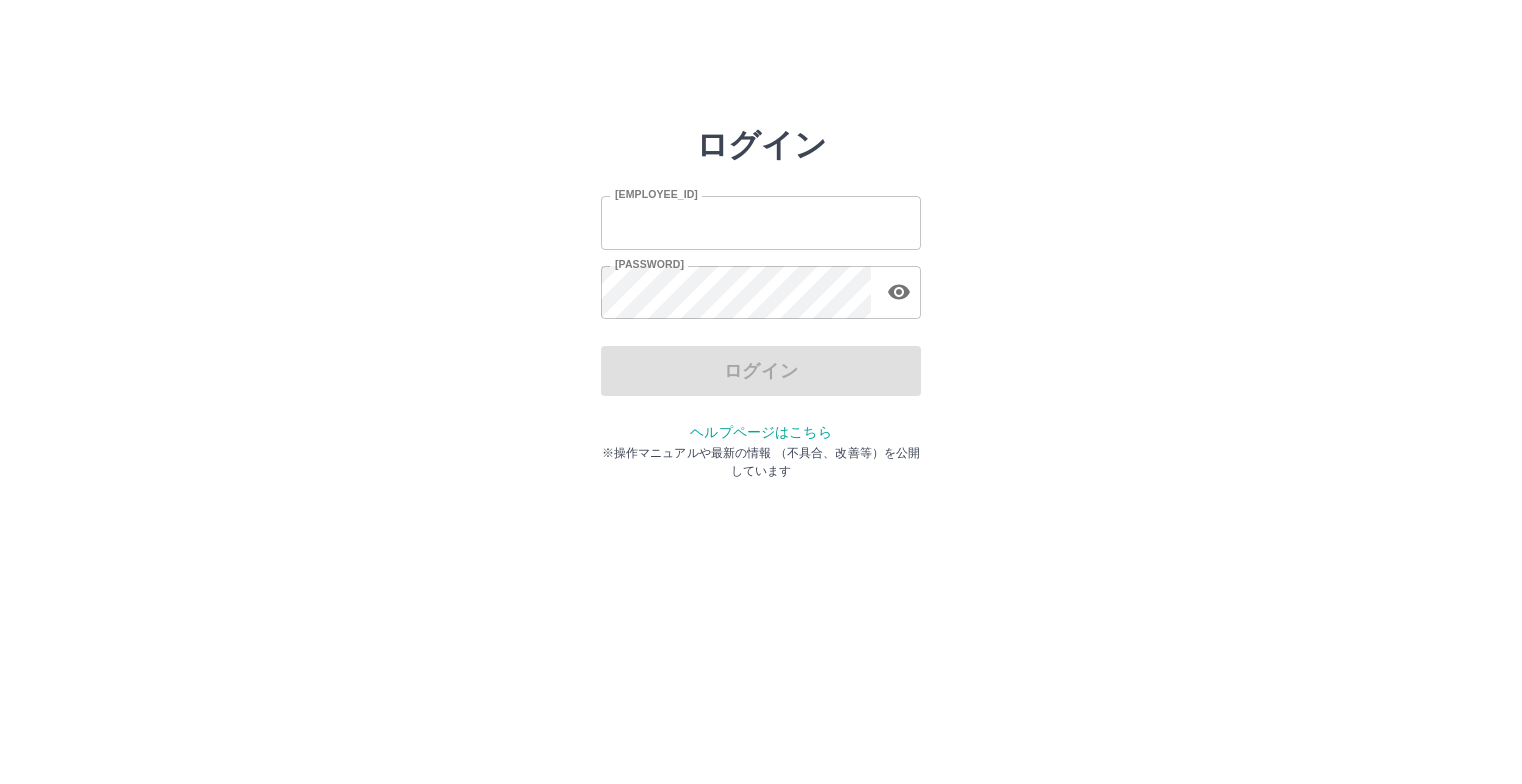 scroll, scrollTop: 0, scrollLeft: 0, axis: both 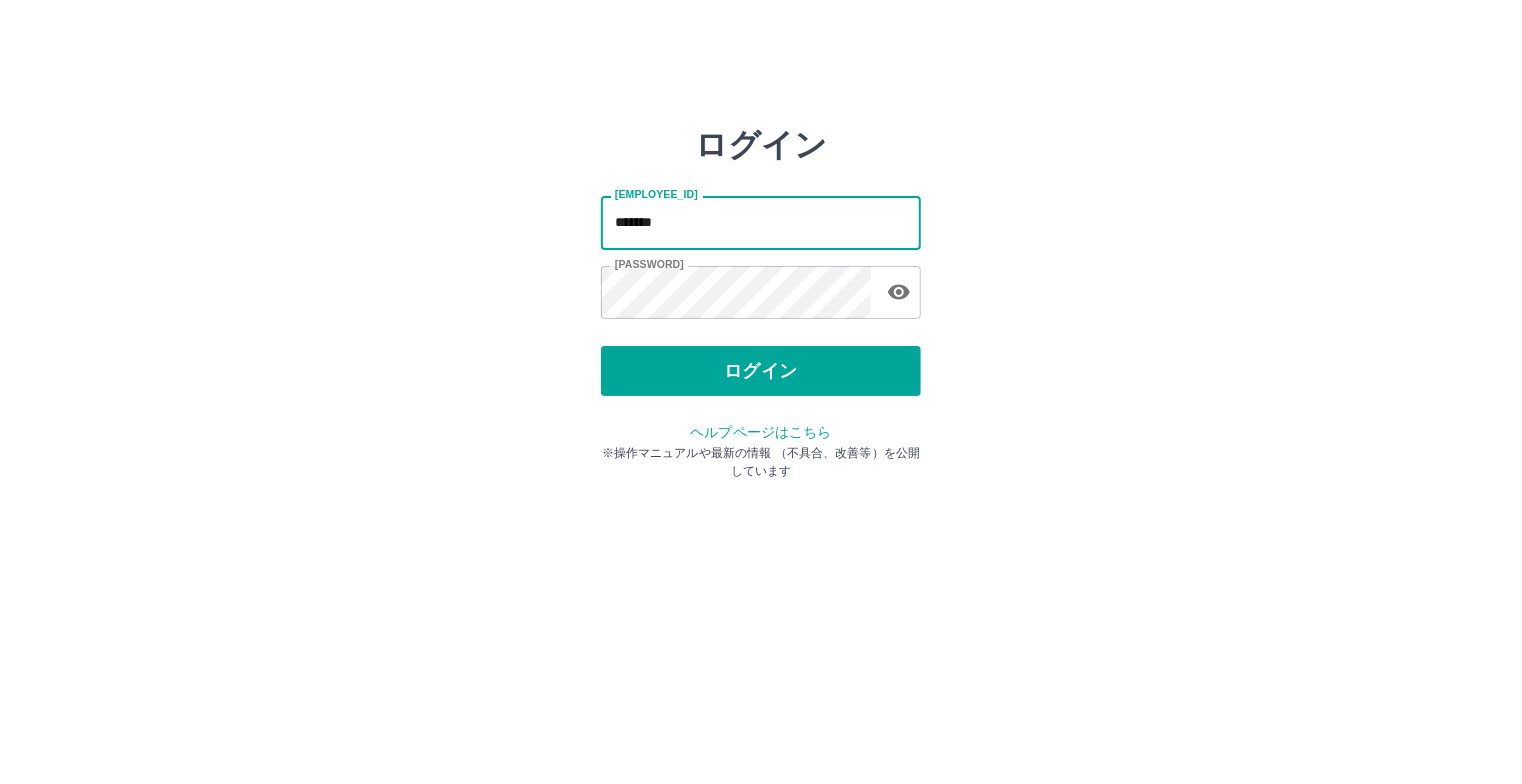 click on "*******" at bounding box center (761, 222) 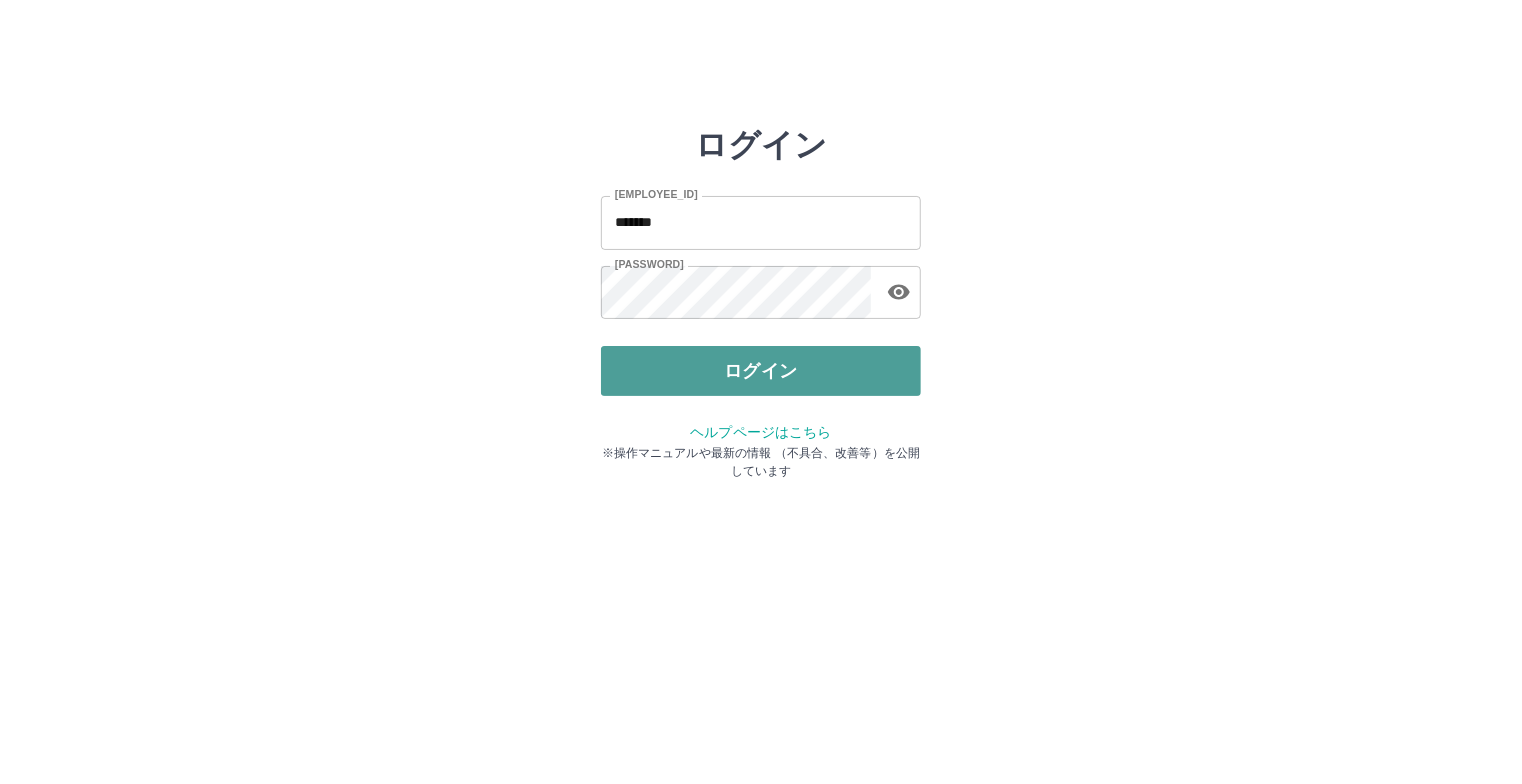 click on "ログイン" at bounding box center [761, 371] 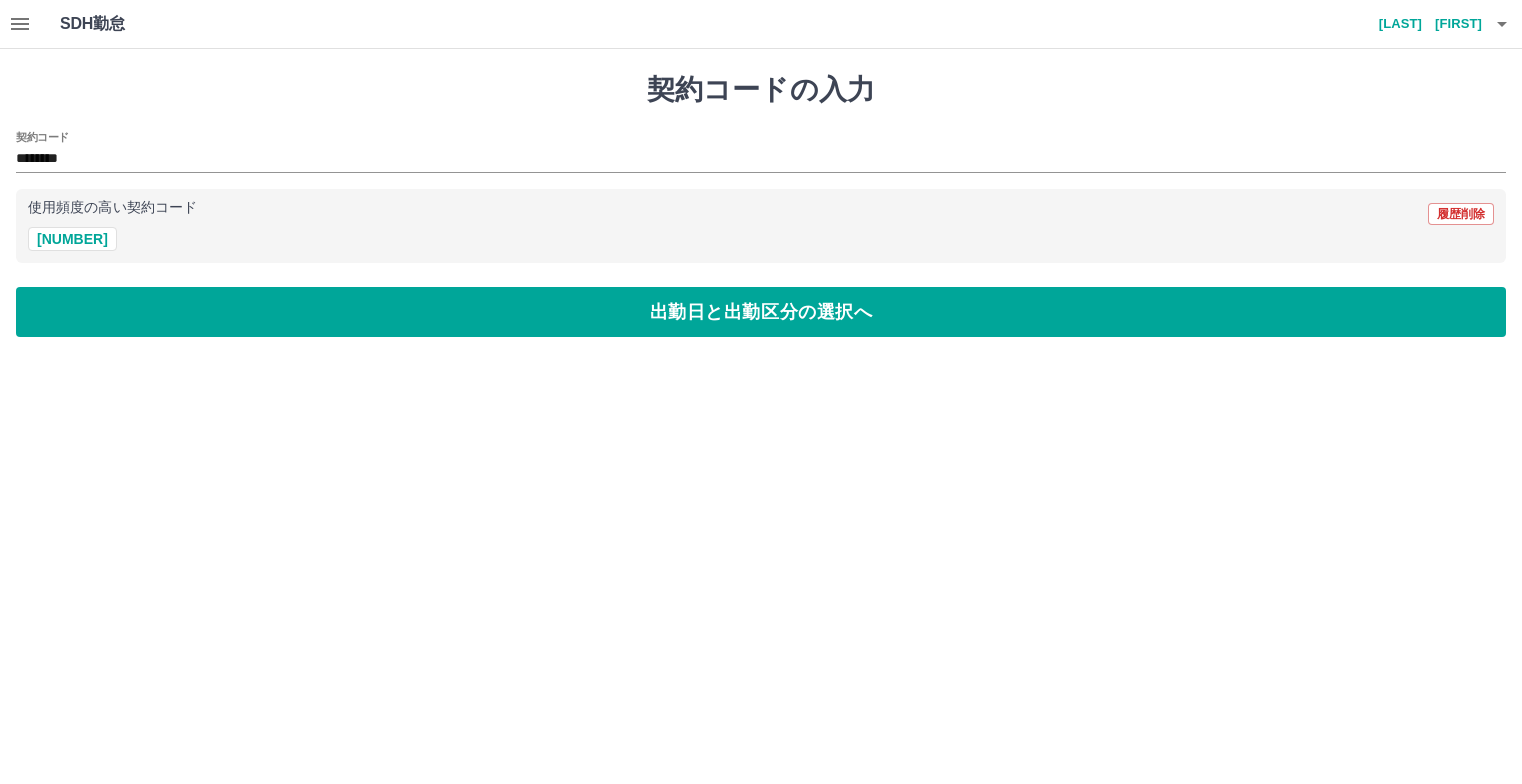 scroll, scrollTop: 0, scrollLeft: 0, axis: both 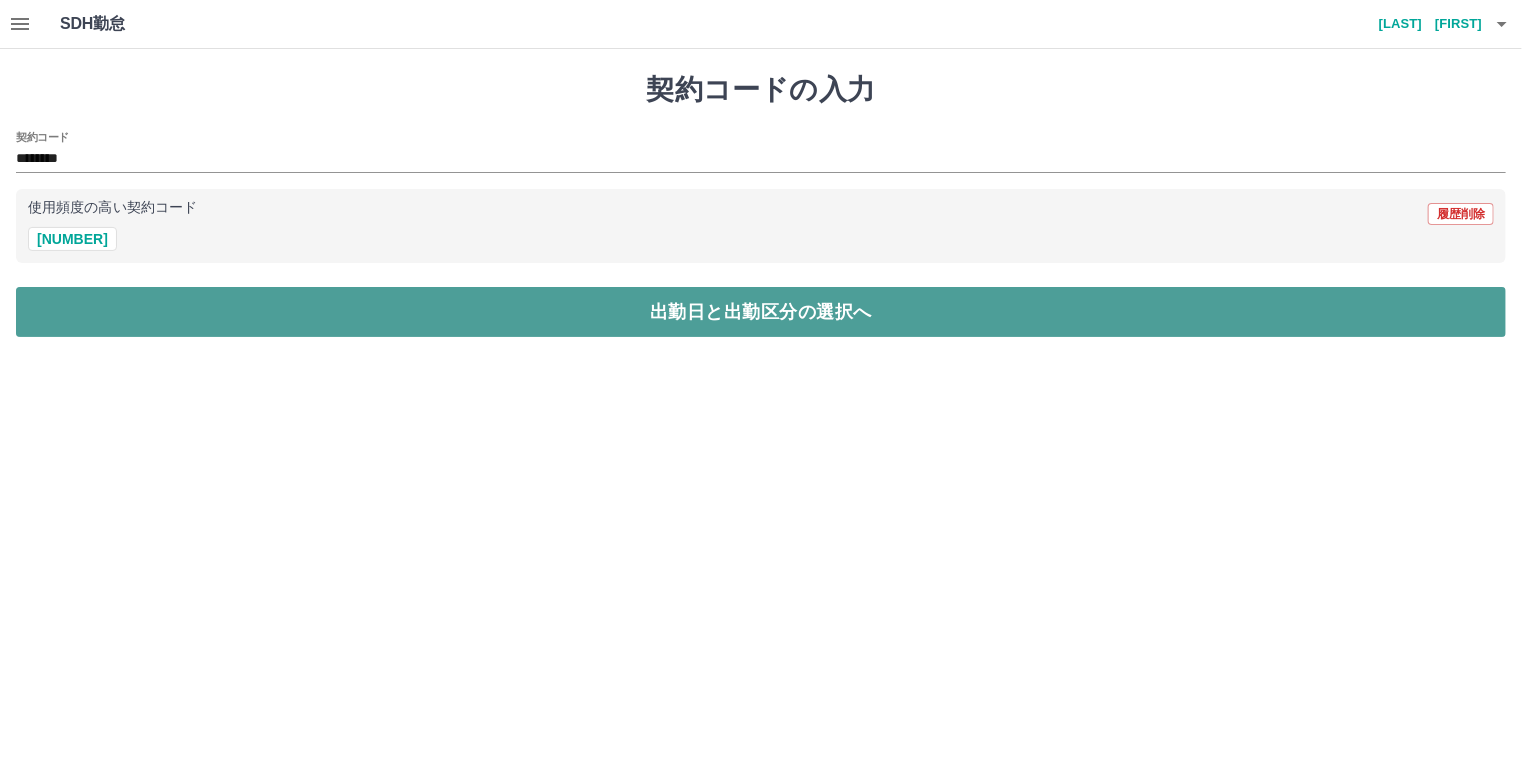 click on "出勤日と出勤区分の選択へ" at bounding box center (761, 312) 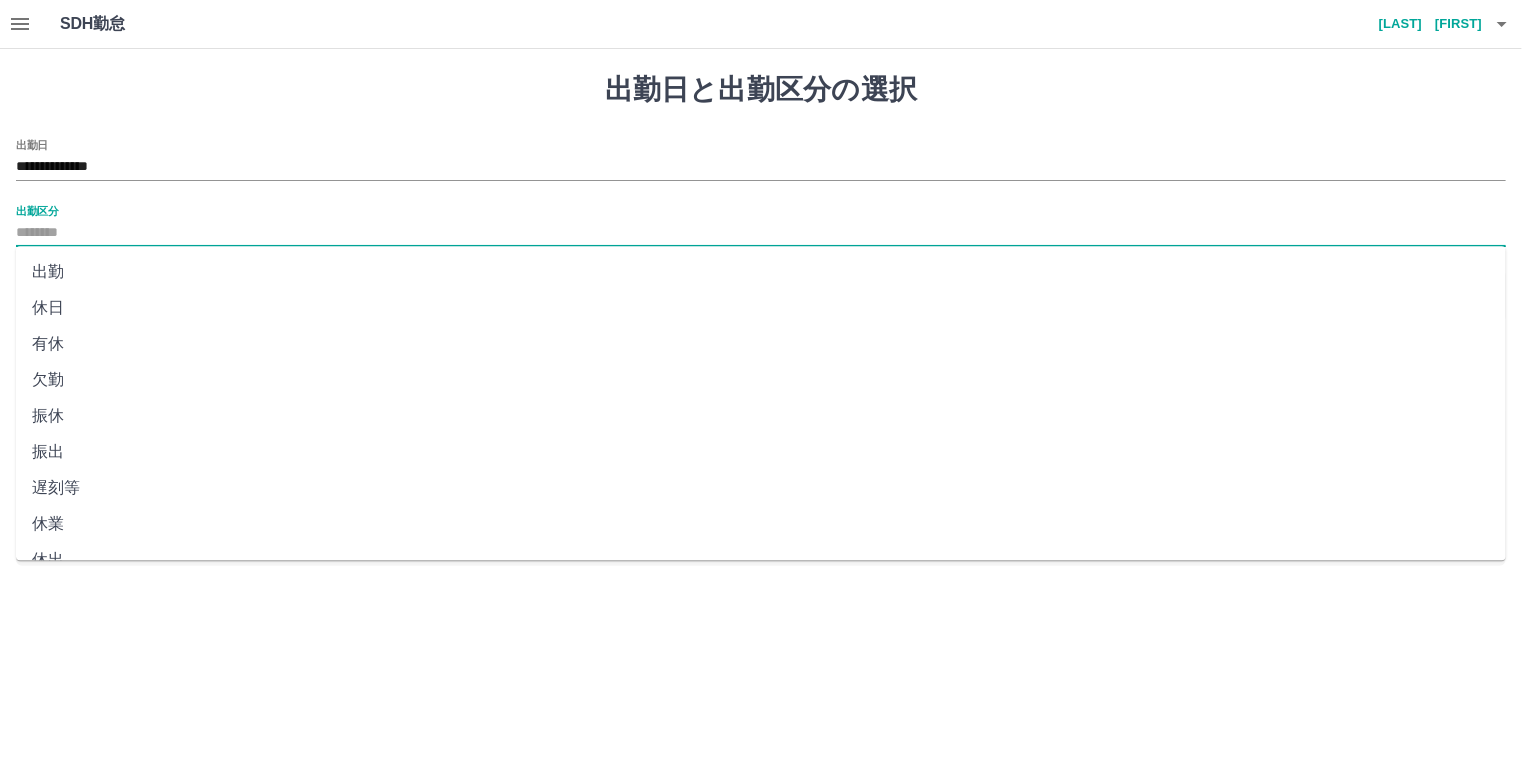 click on "出勤区分" at bounding box center [761, 233] 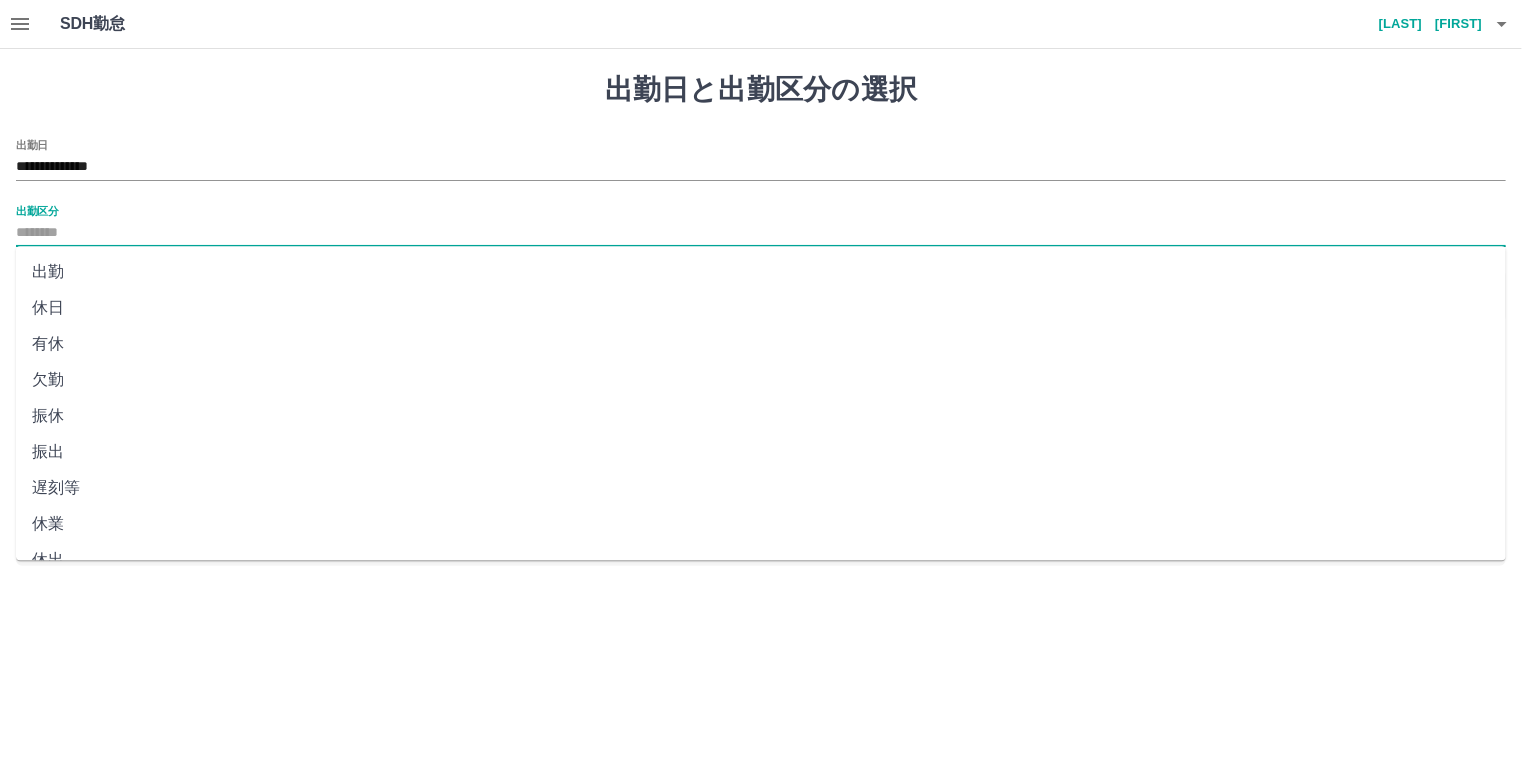 click on "休日" at bounding box center [761, 308] 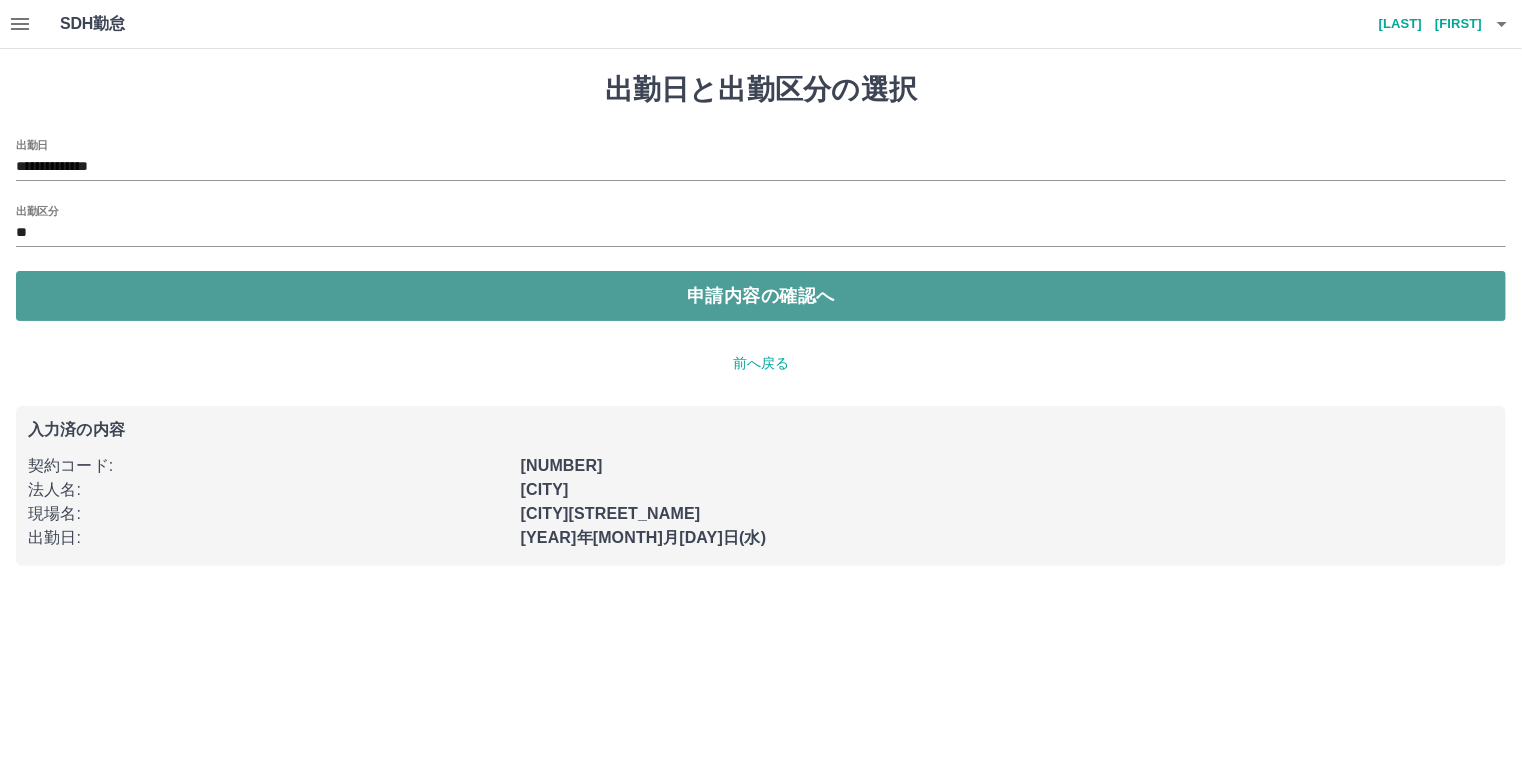 click on "申請内容の確認へ" at bounding box center [761, 296] 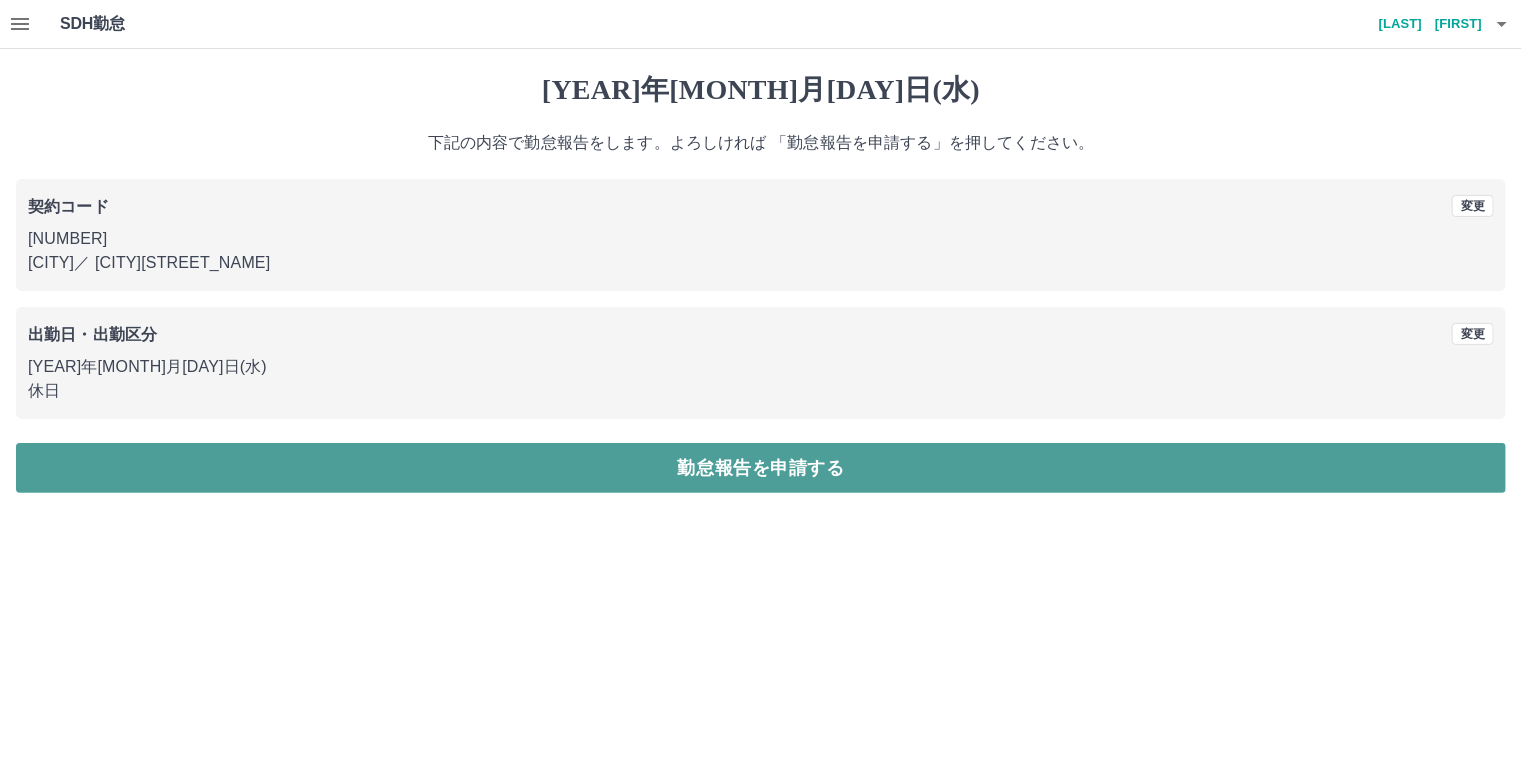 click on "勤怠報告を申請する" at bounding box center (761, 468) 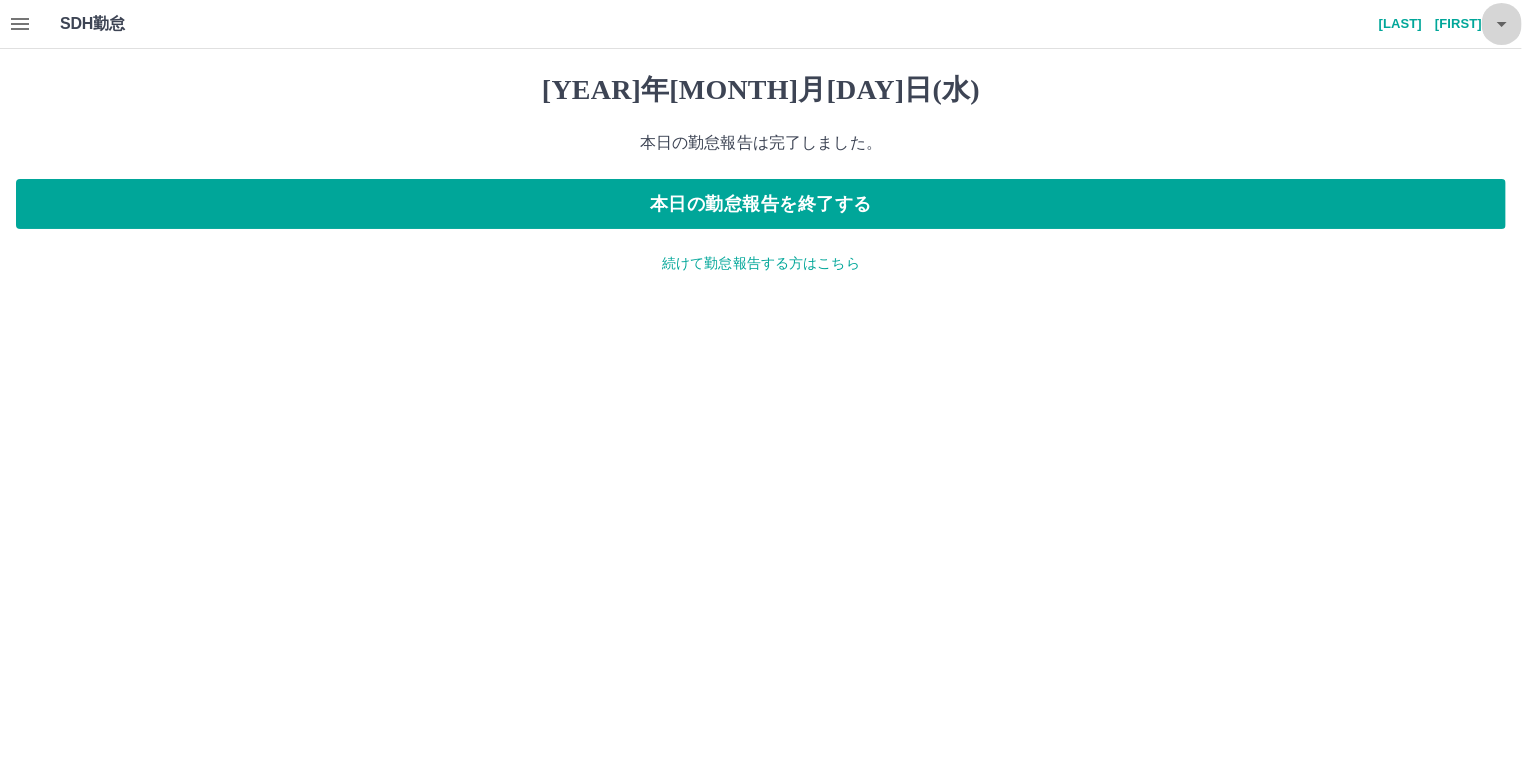 click at bounding box center [1502, 24] 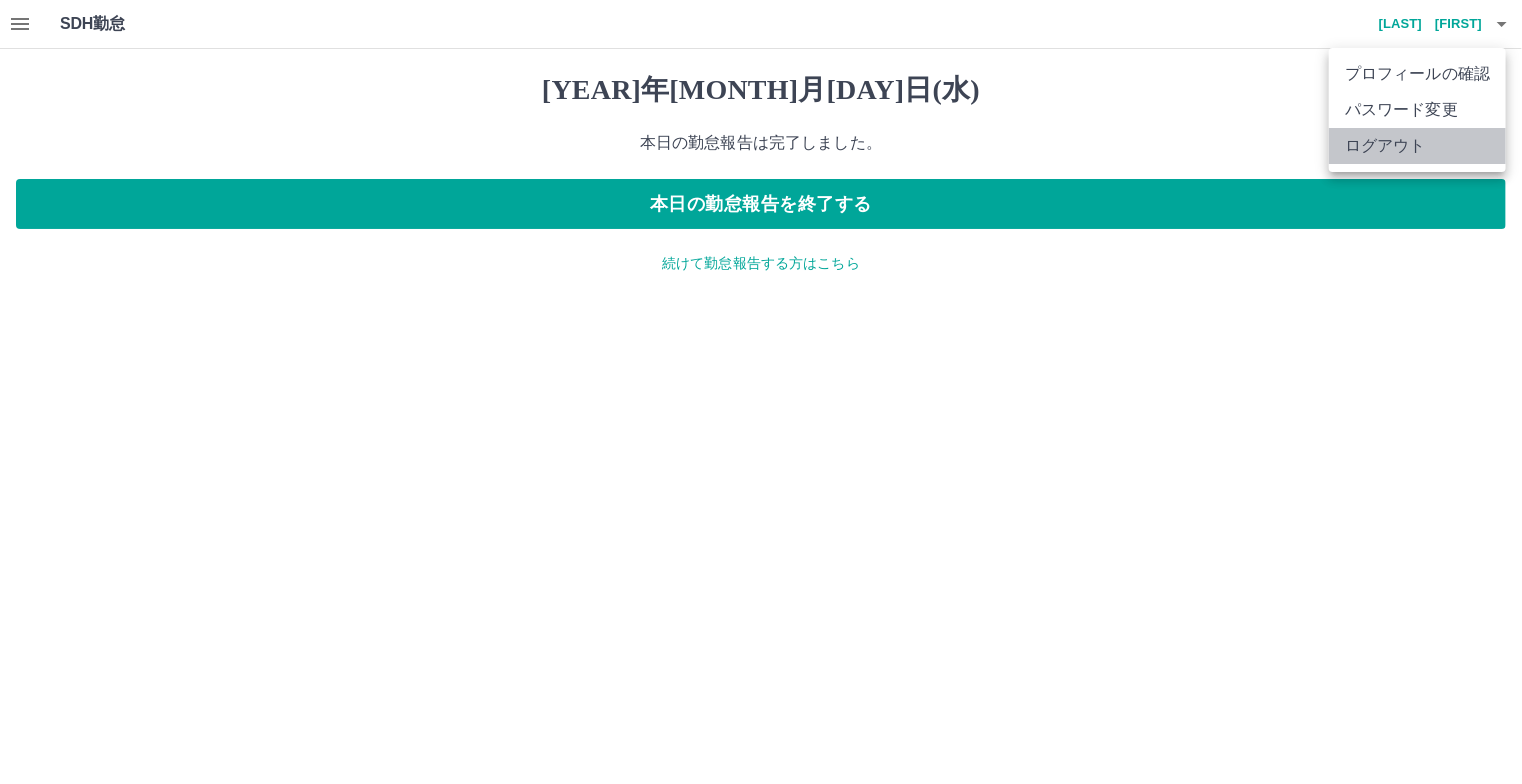 click on "ログアウト" at bounding box center [1417, 146] 